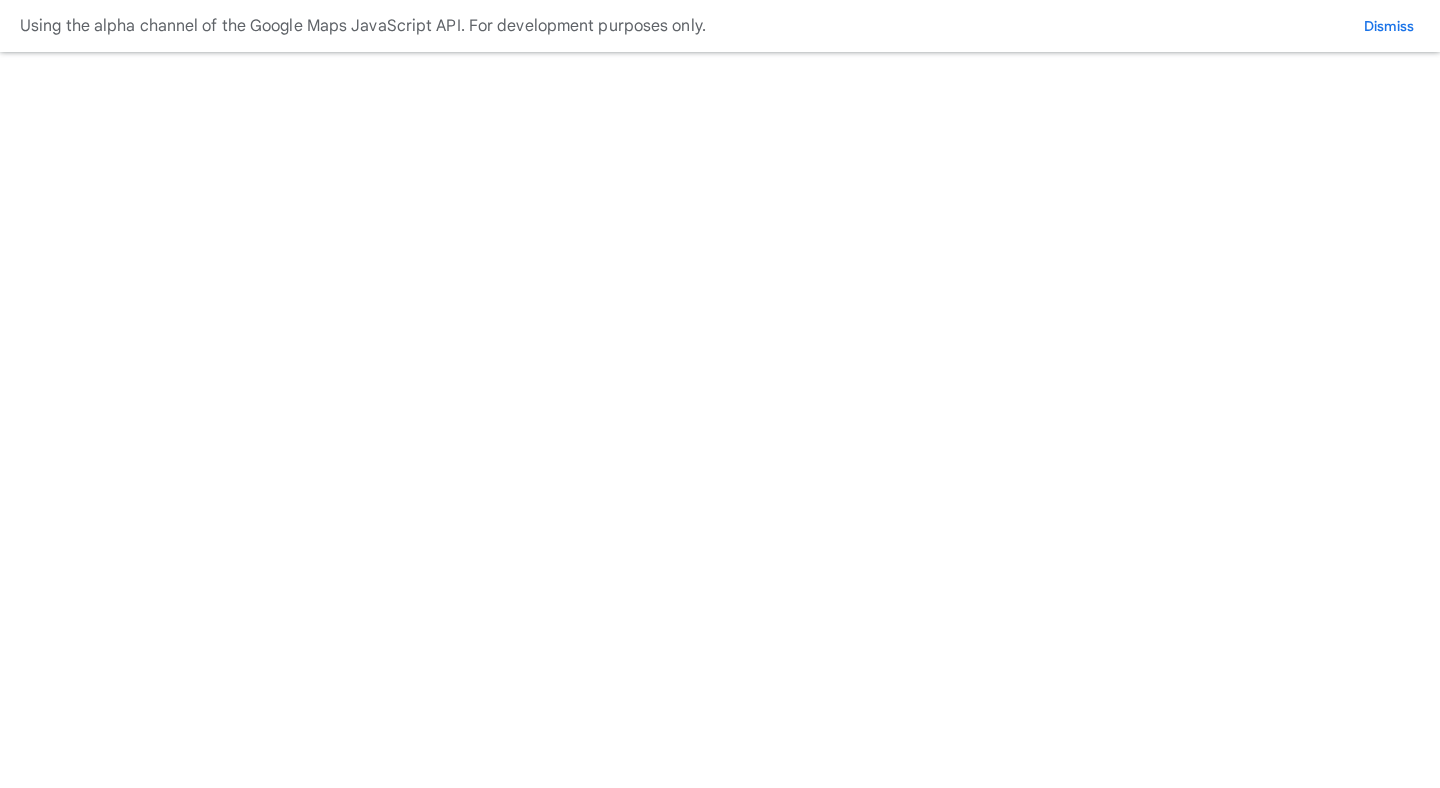 scroll, scrollTop: 0, scrollLeft: 0, axis: both 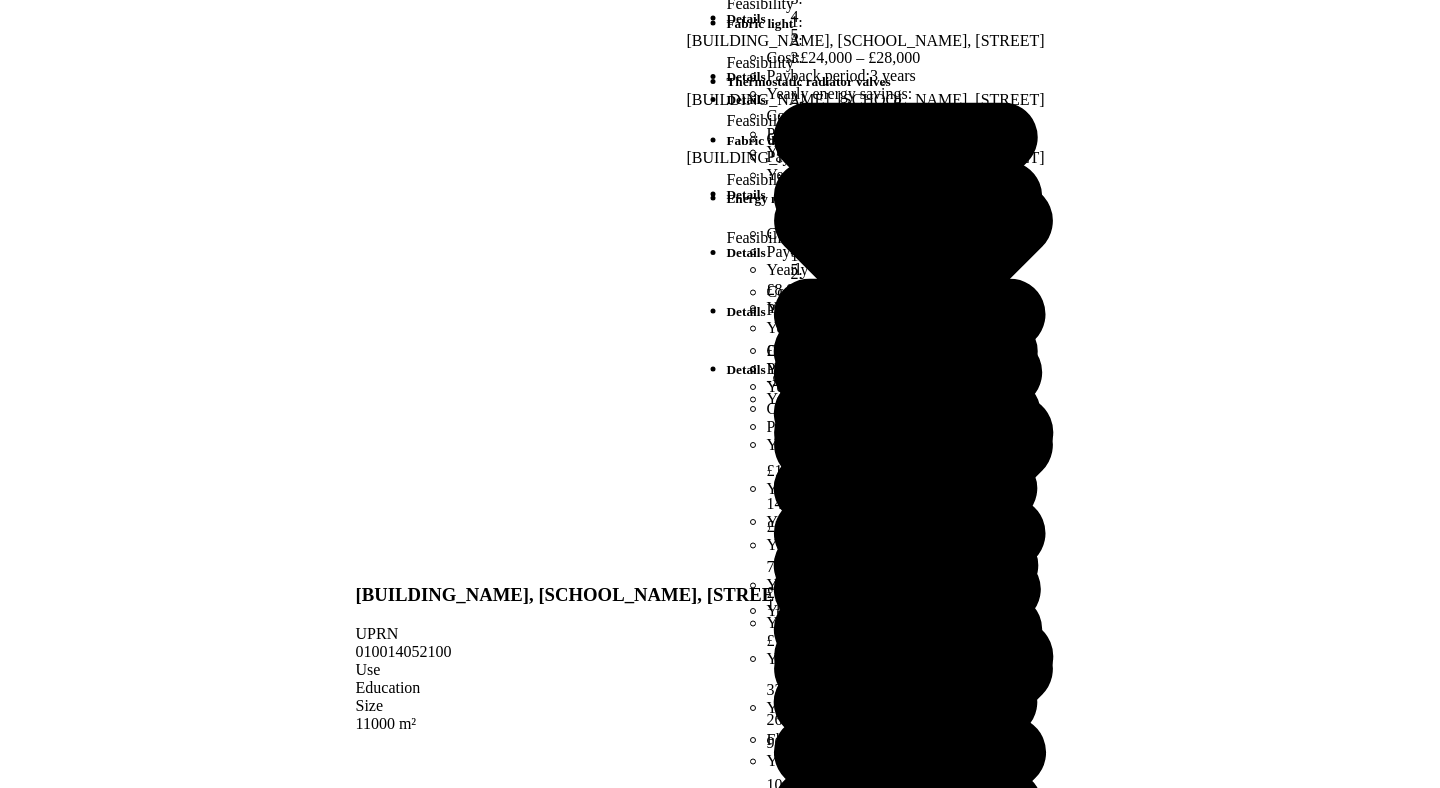 click on "Unavailable retrofit projects
4" at bounding box center [720, 34550] 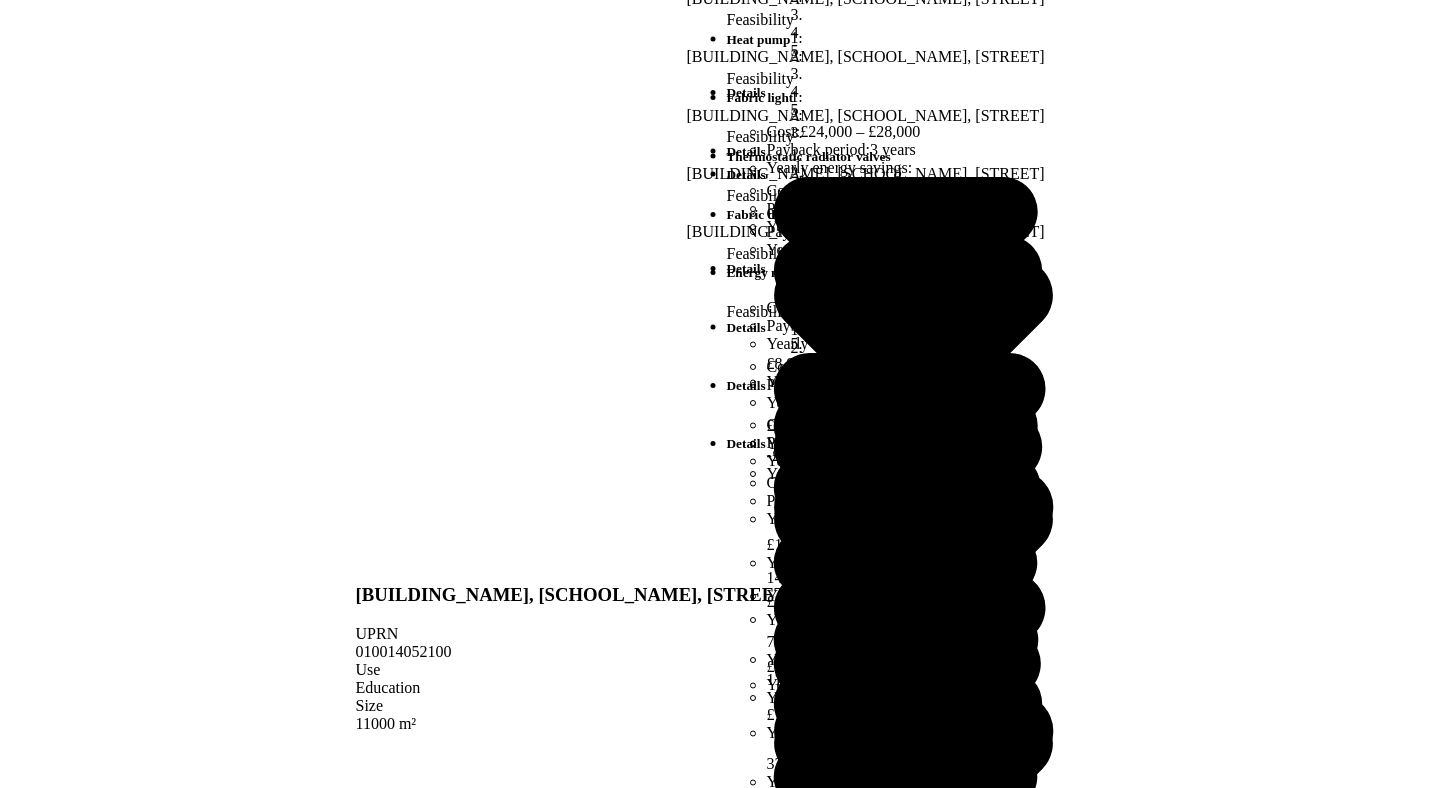 scroll, scrollTop: 1093, scrollLeft: 0, axis: vertical 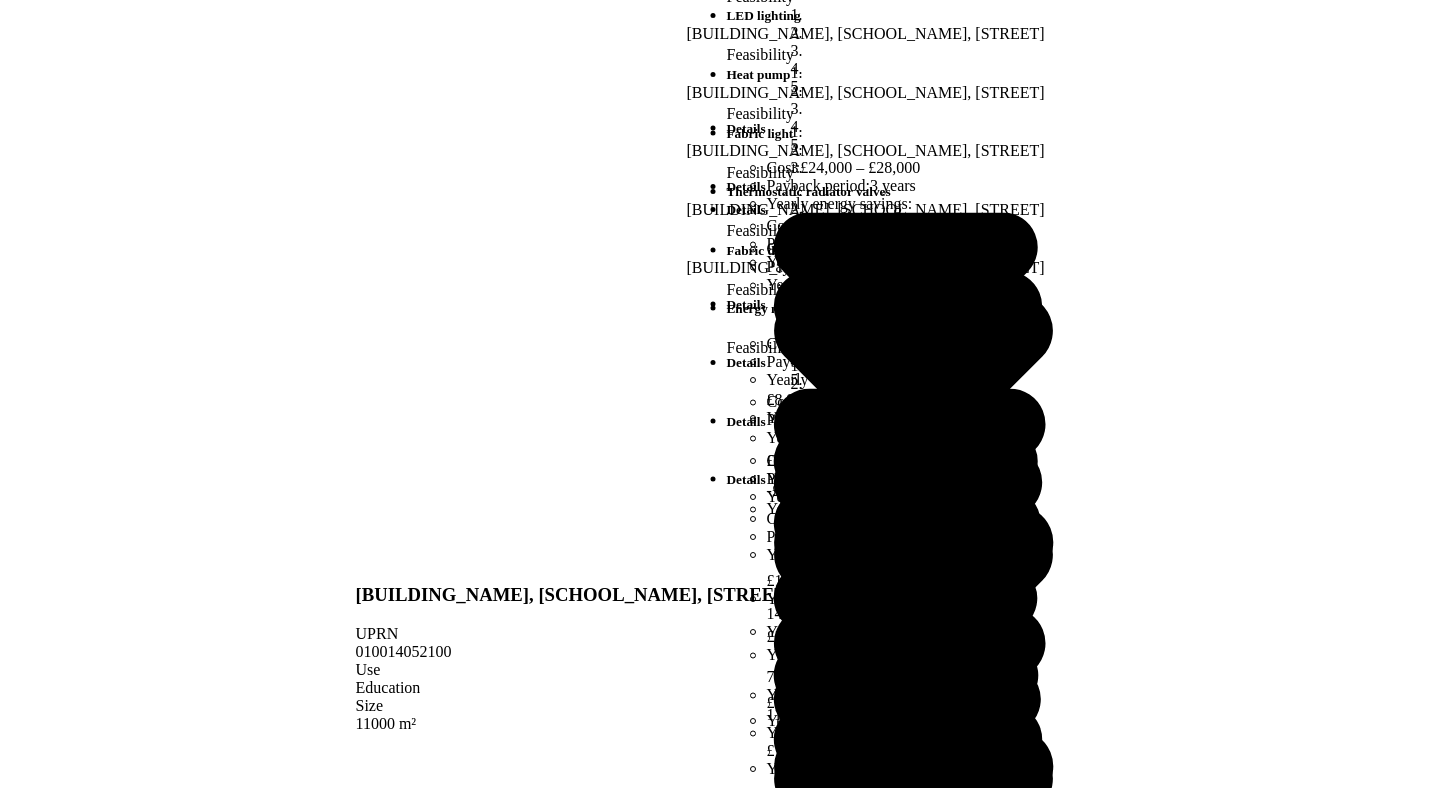 click on "Structure" at bounding box center [720, 38954] 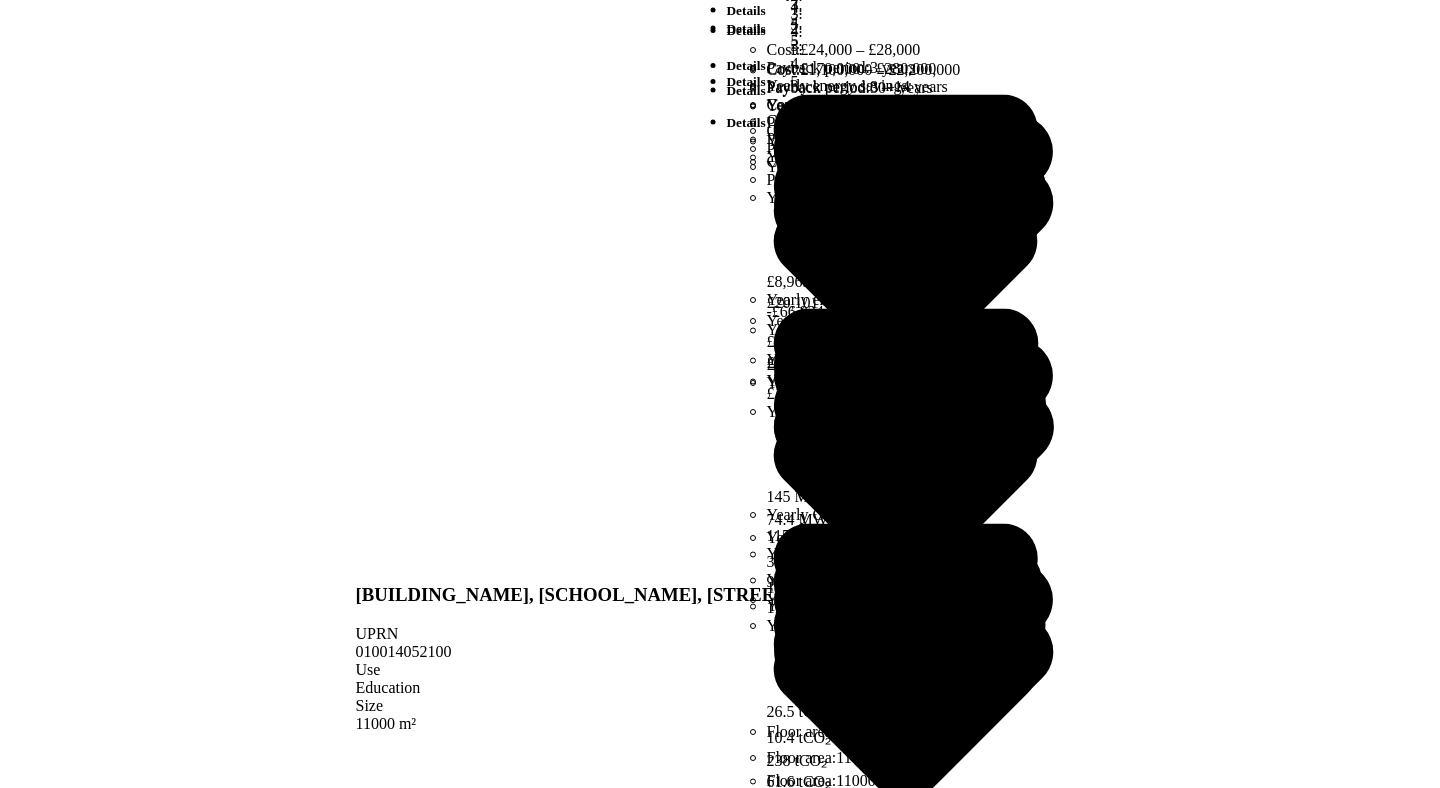scroll, scrollTop: 70, scrollLeft: 0, axis: vertical 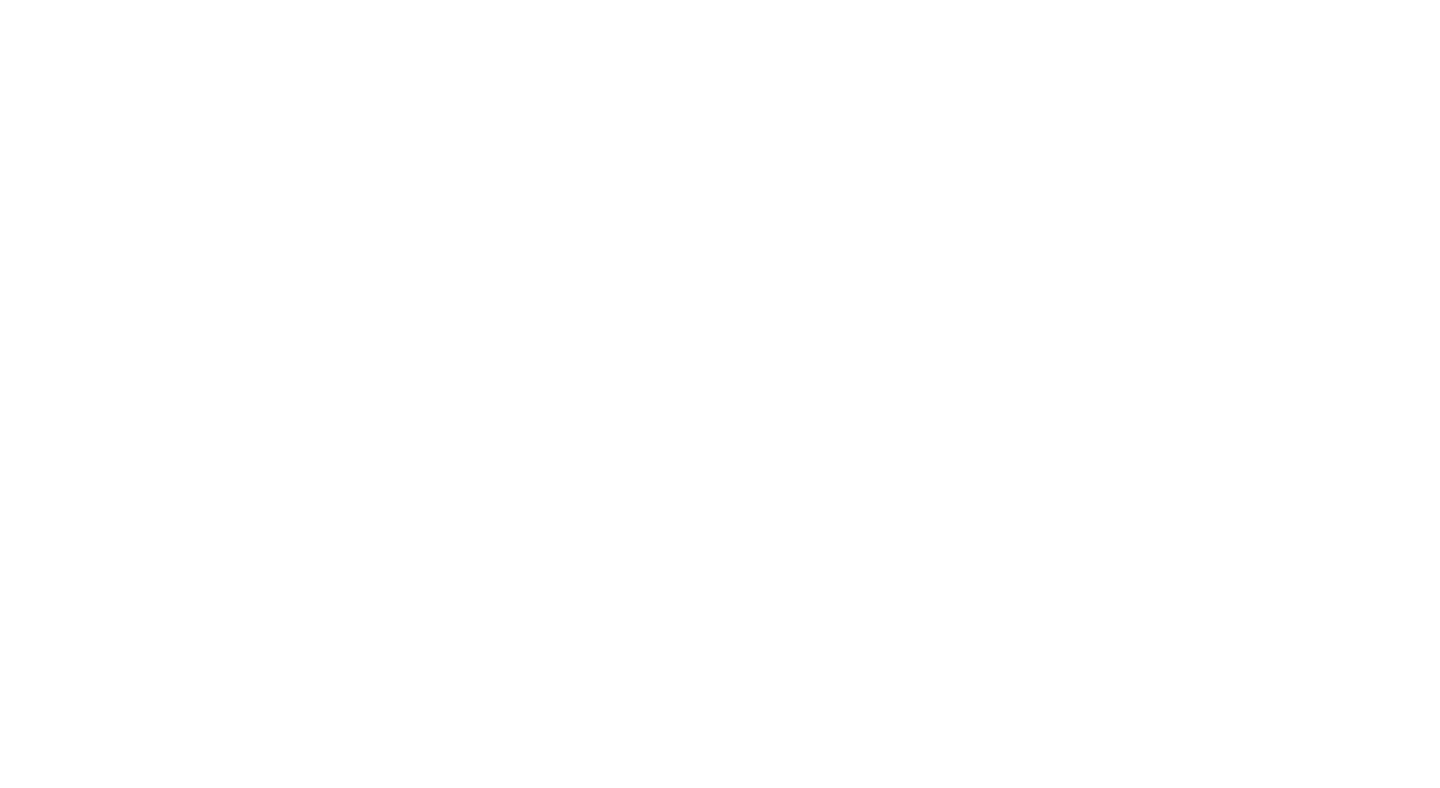 click on "Switch portfolio" at bounding box center (654, 1464) 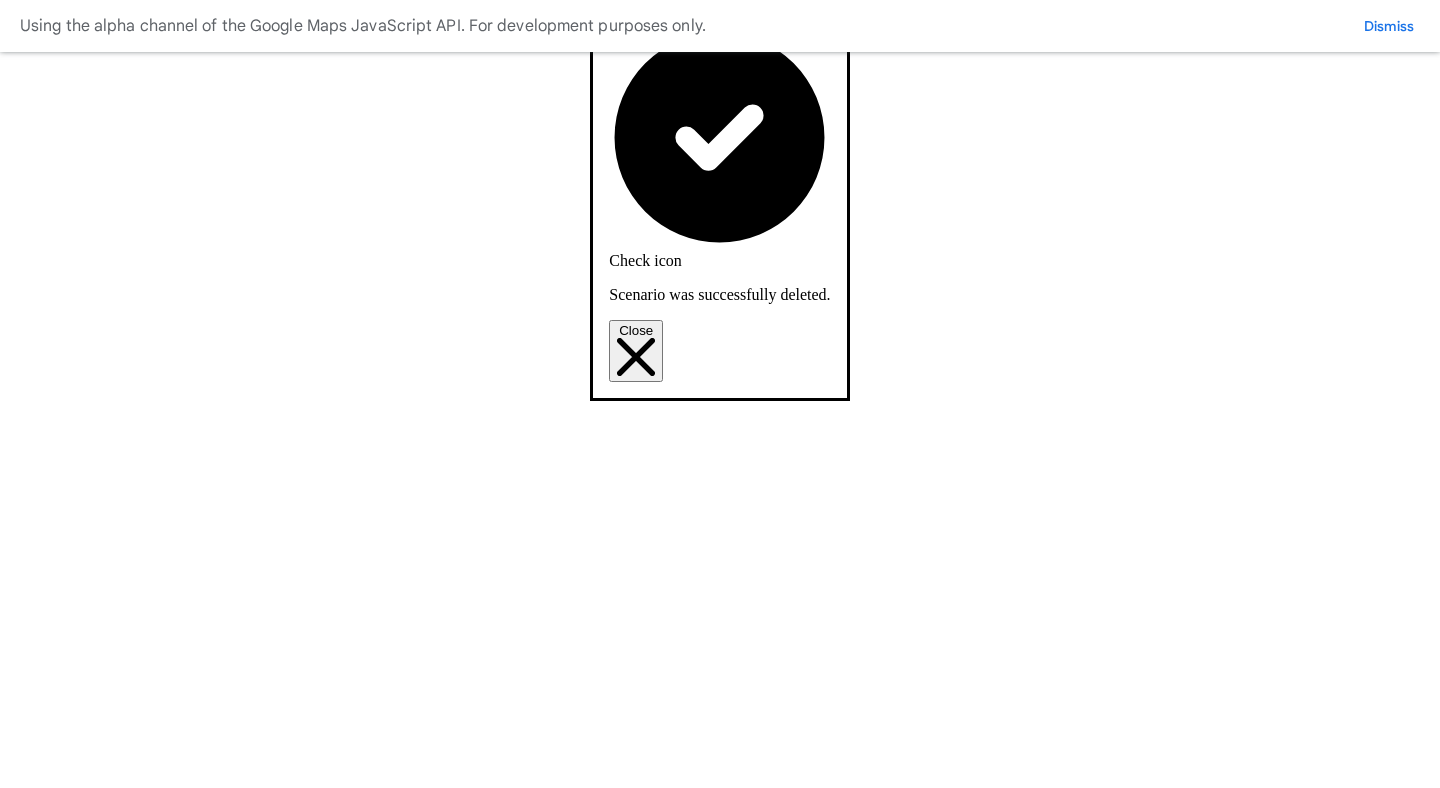 scroll, scrollTop: 0, scrollLeft: 0, axis: both 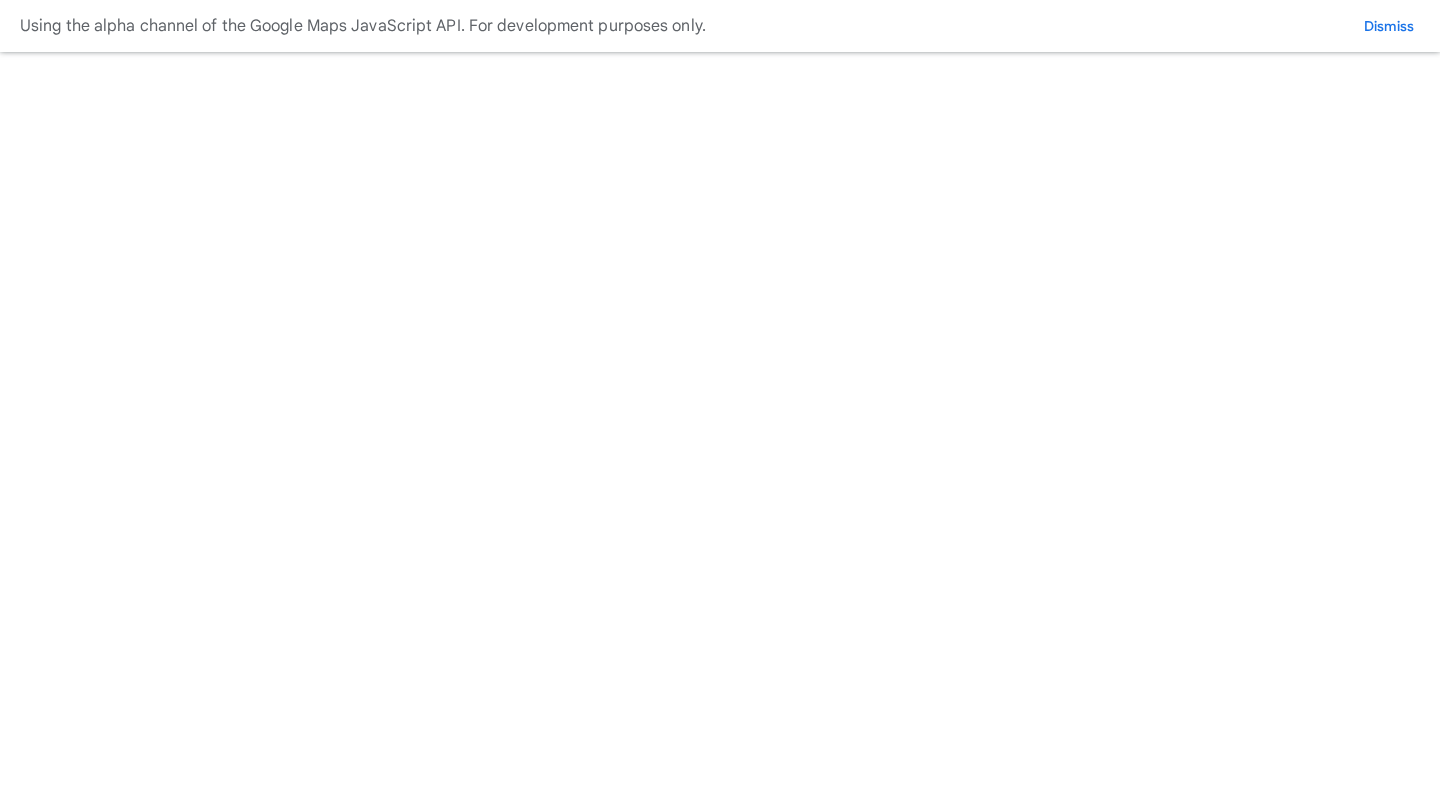 click on "Total cost:
£380,050 – £1,076,270
2026
£181,040
2027
£199,010" at bounding box center [760, 13974] 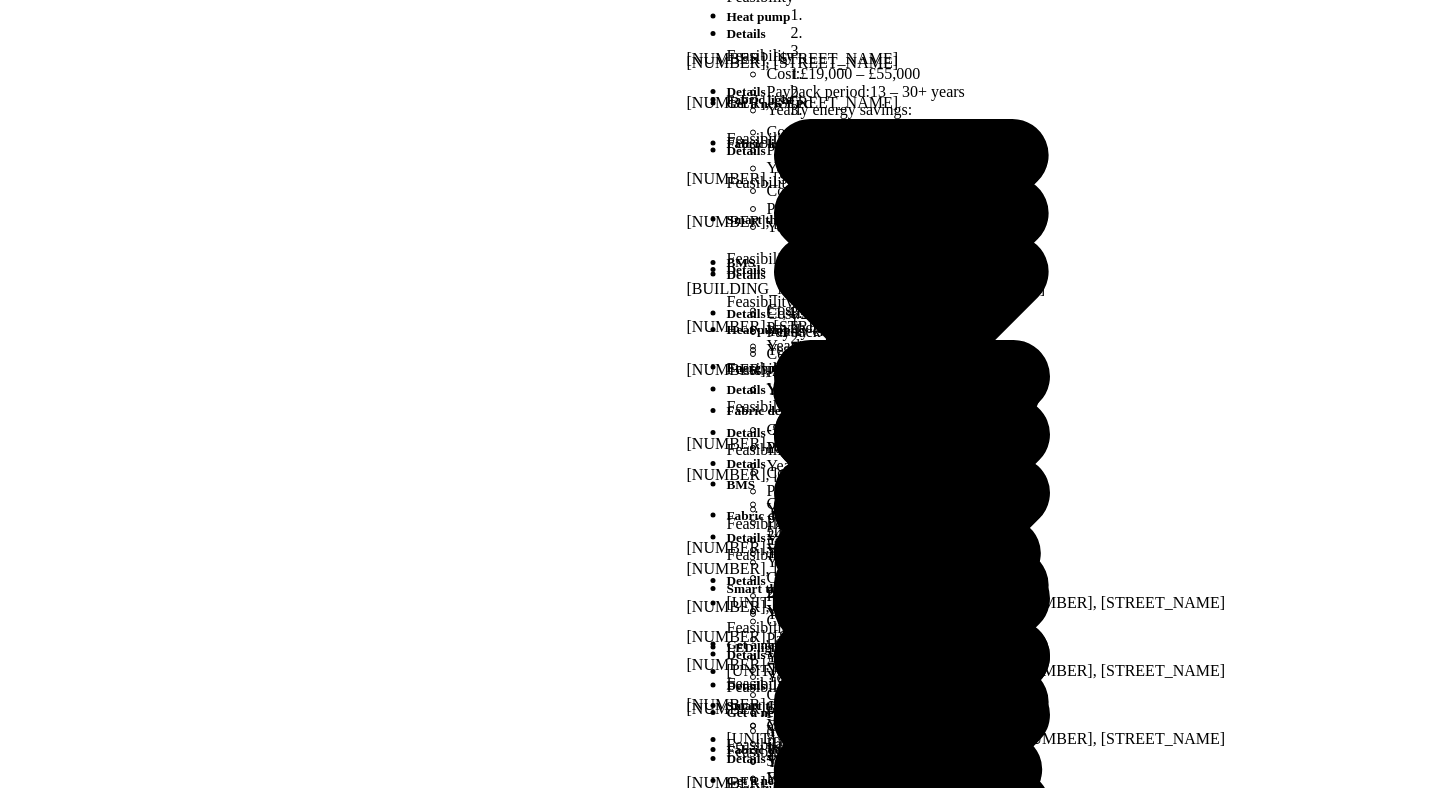click on "Energy use intensity" at bounding box center (720, 22487) 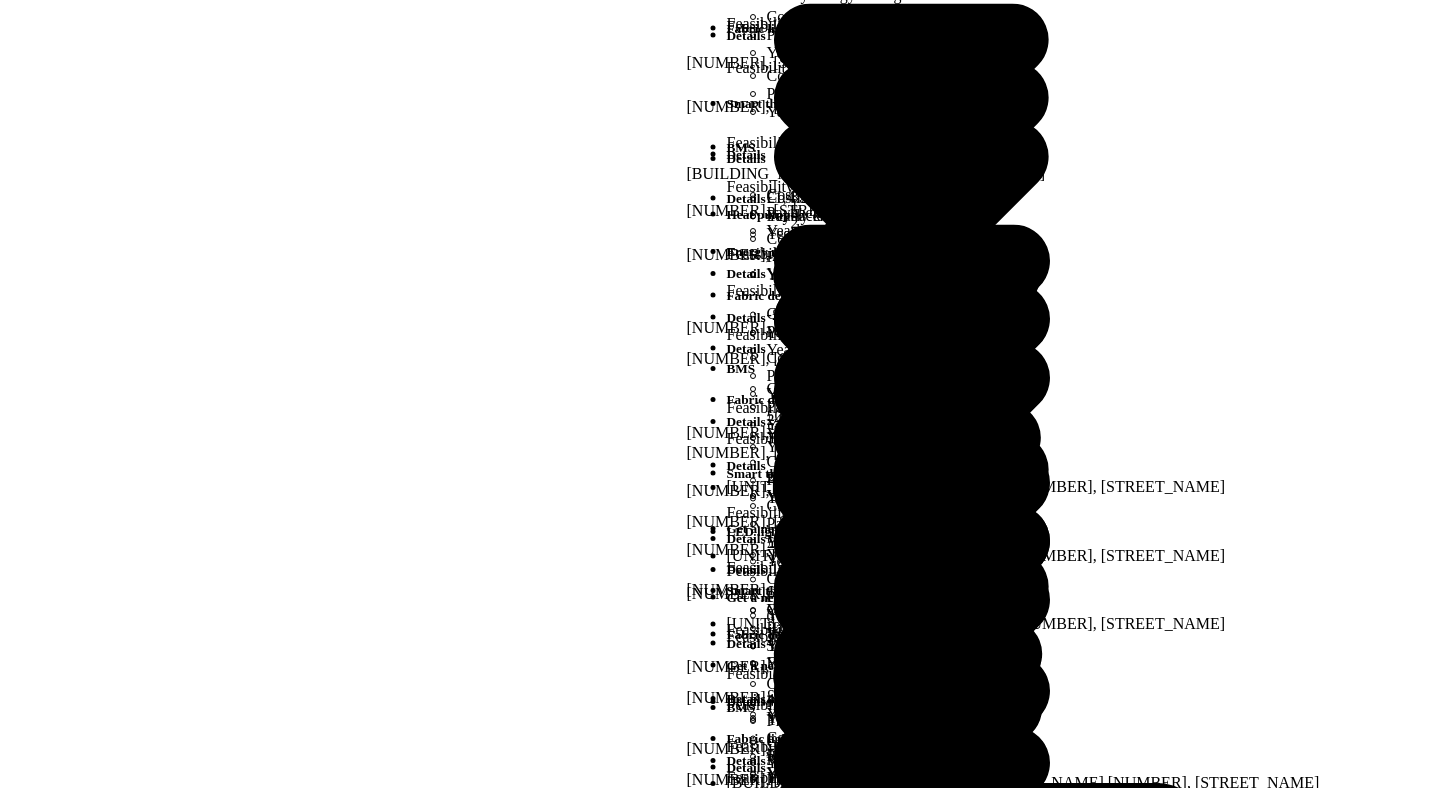 click on "Ratings" at bounding box center [720, 22641] 